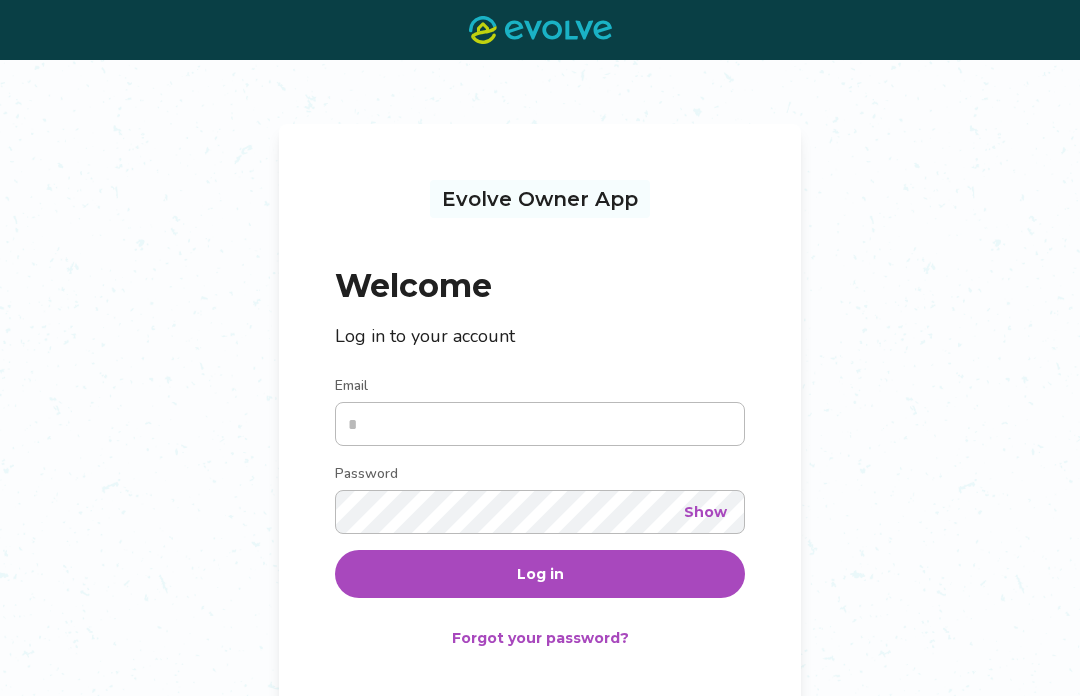 scroll, scrollTop: 0, scrollLeft: 0, axis: both 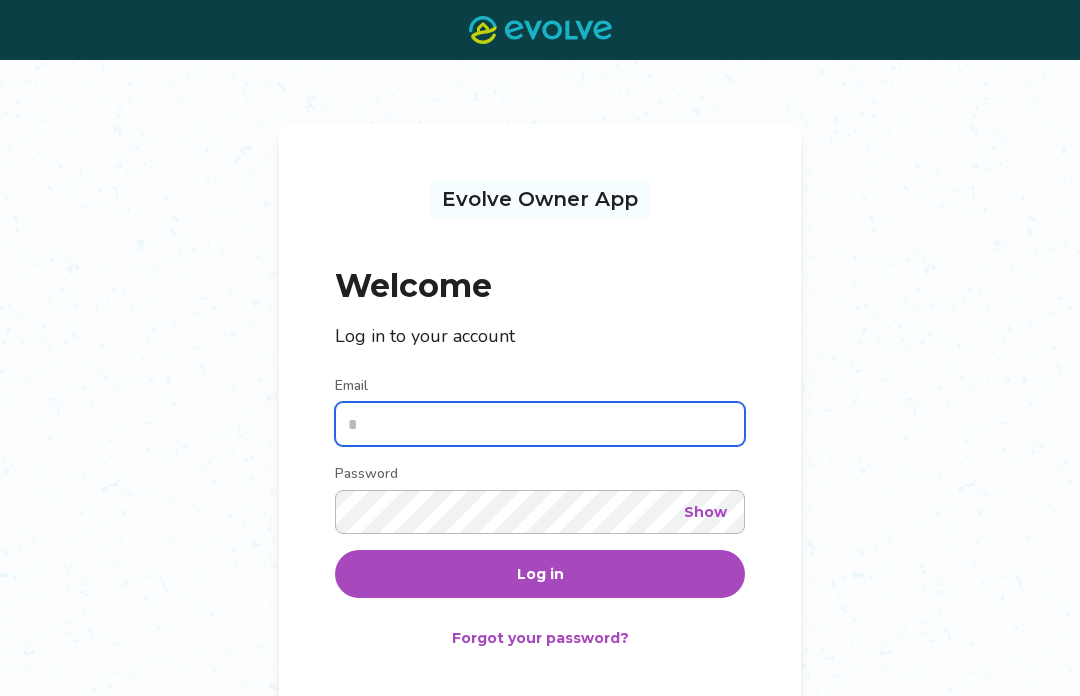 type on "**********" 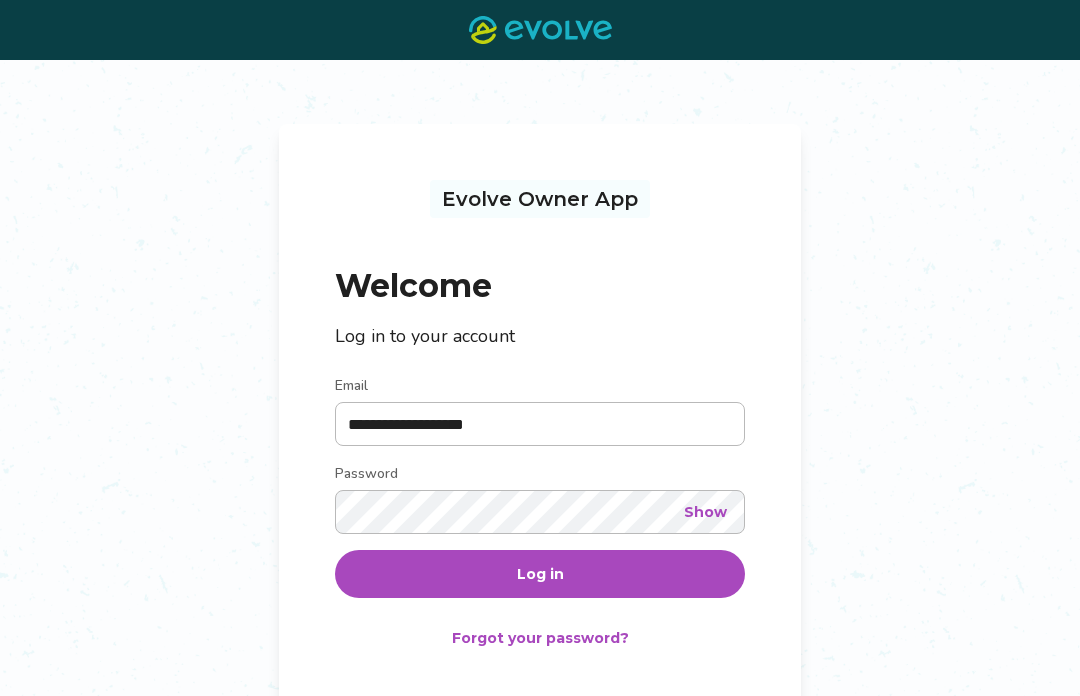 click on "Log in" at bounding box center (540, 574) 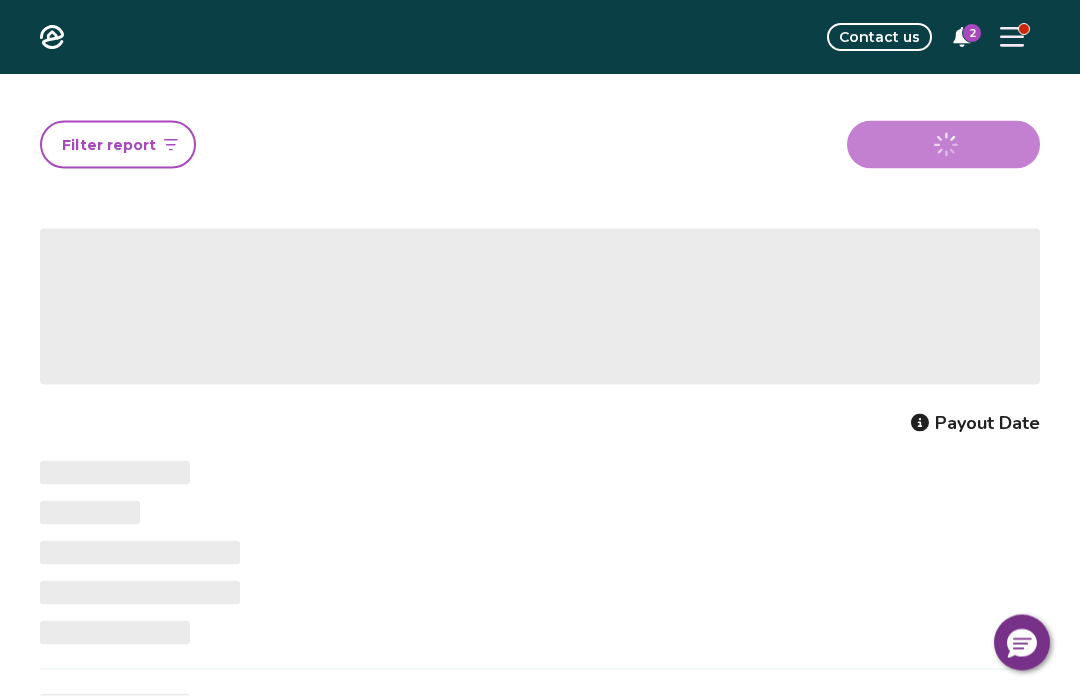 scroll, scrollTop: 0, scrollLeft: 0, axis: both 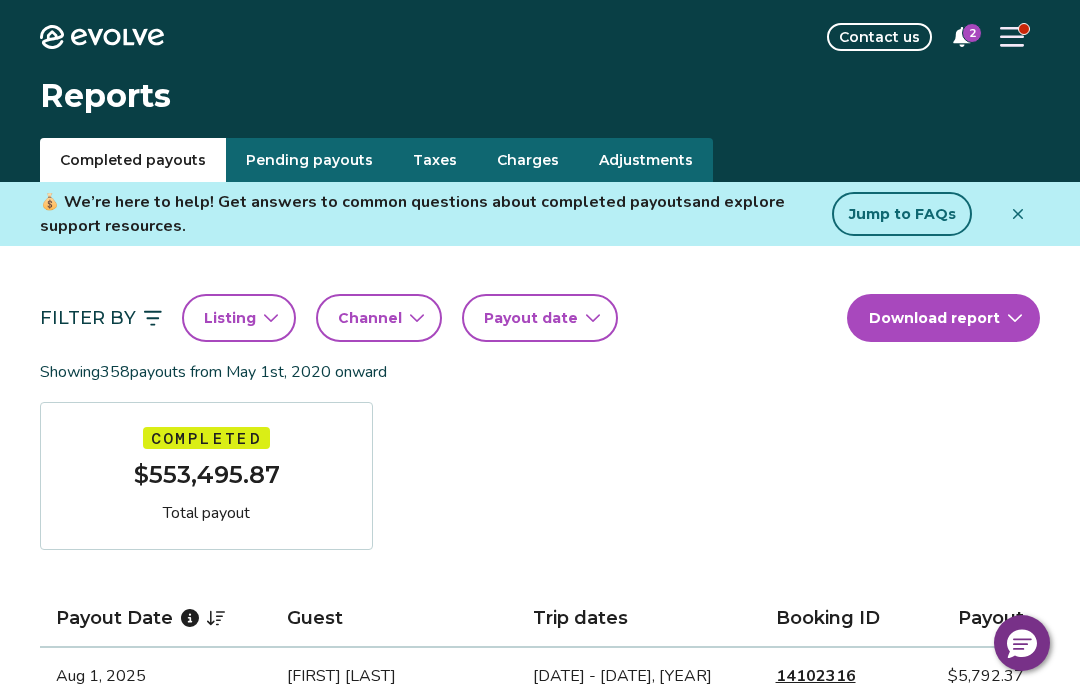 click on "Charges" at bounding box center [528, 160] 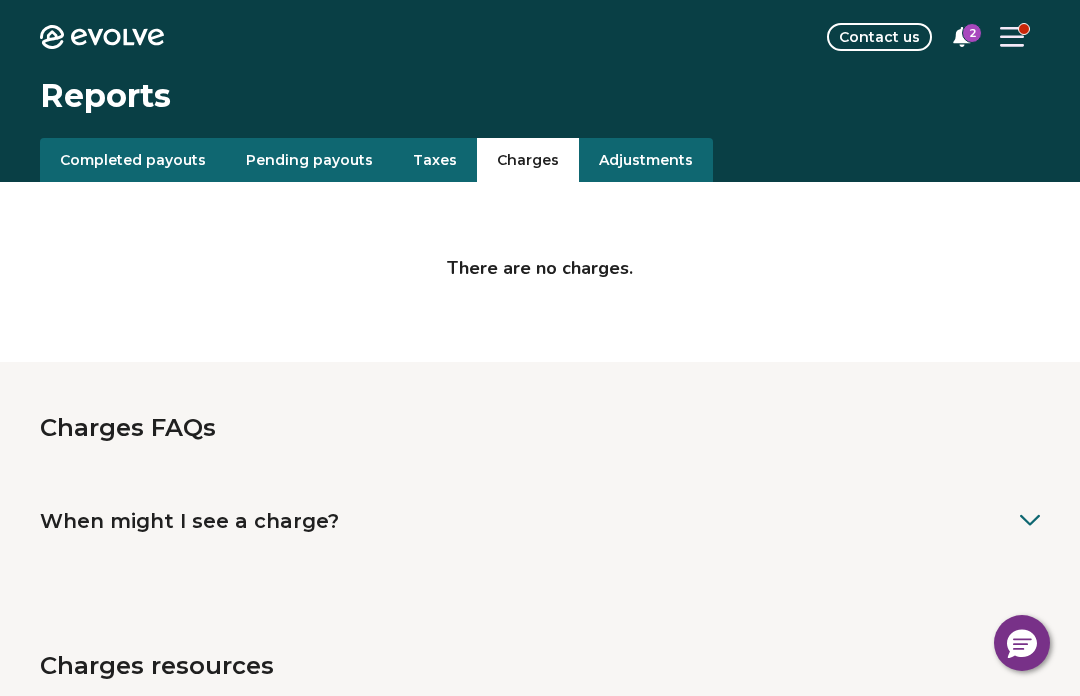 click on "Adjustments" at bounding box center [646, 160] 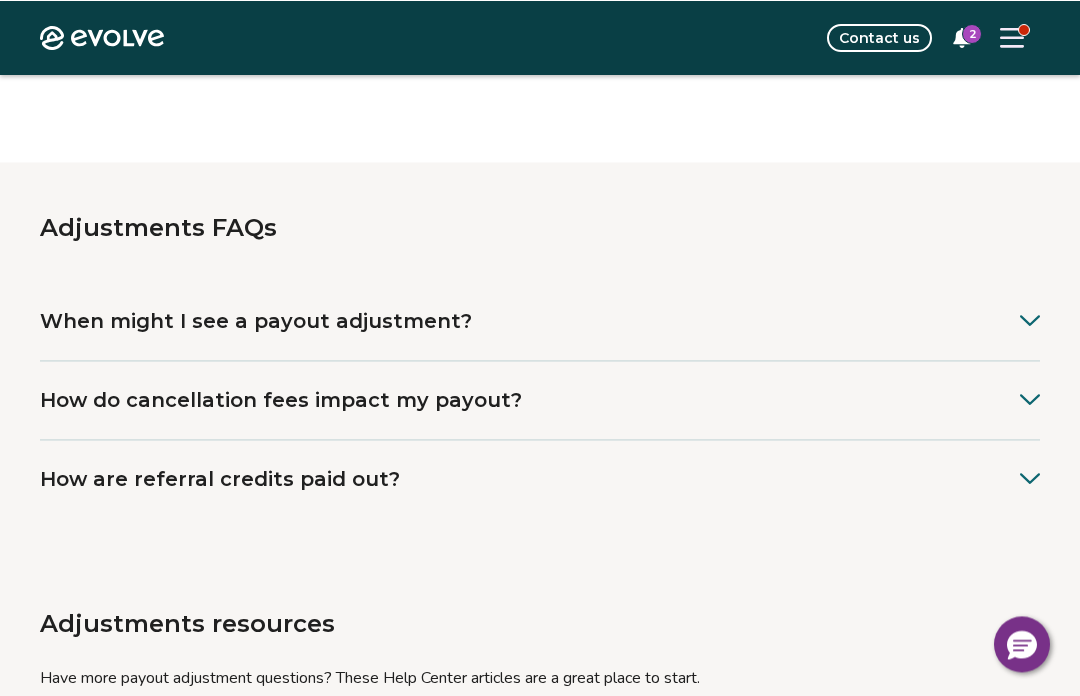 scroll, scrollTop: 0, scrollLeft: 0, axis: both 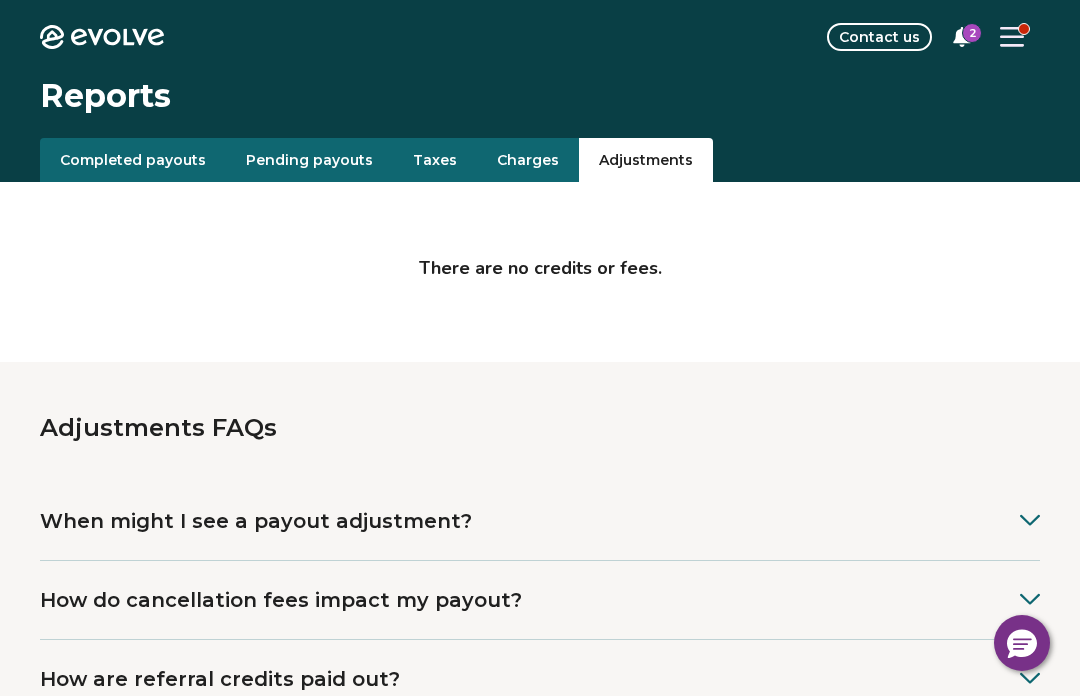 click on "Pending payouts" at bounding box center [309, 160] 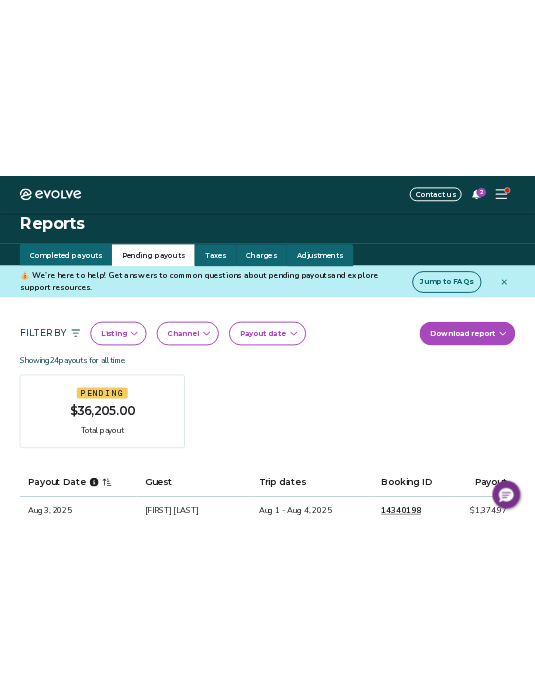 scroll, scrollTop: 0, scrollLeft: 0, axis: both 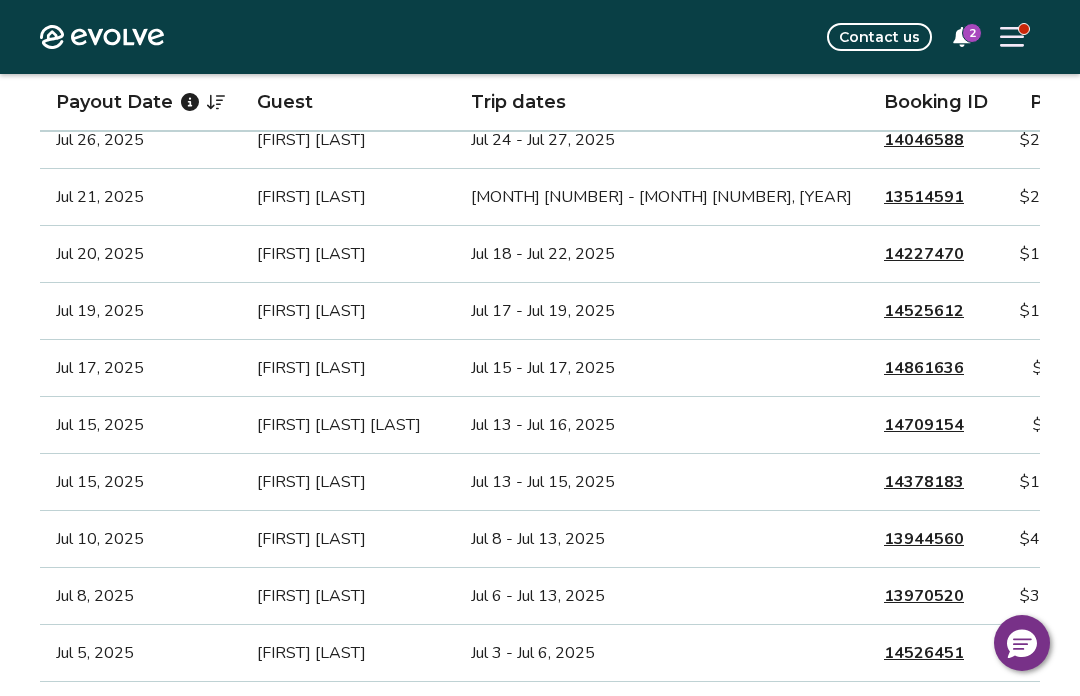 click on "14109563" at bounding box center (924, 710) 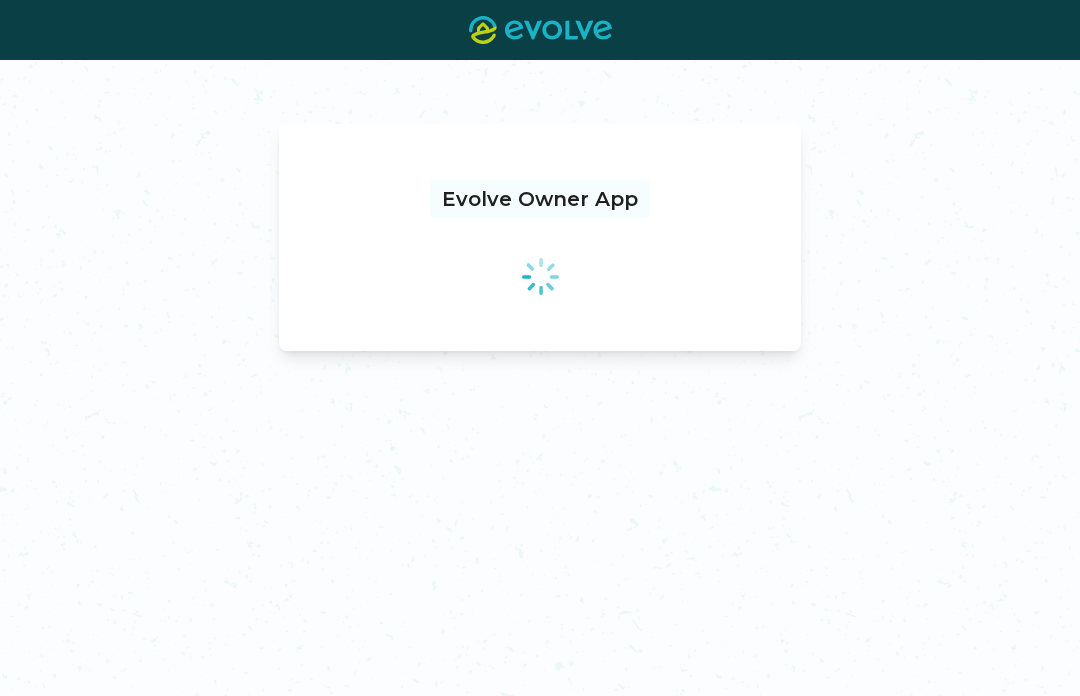 scroll, scrollTop: 0, scrollLeft: 0, axis: both 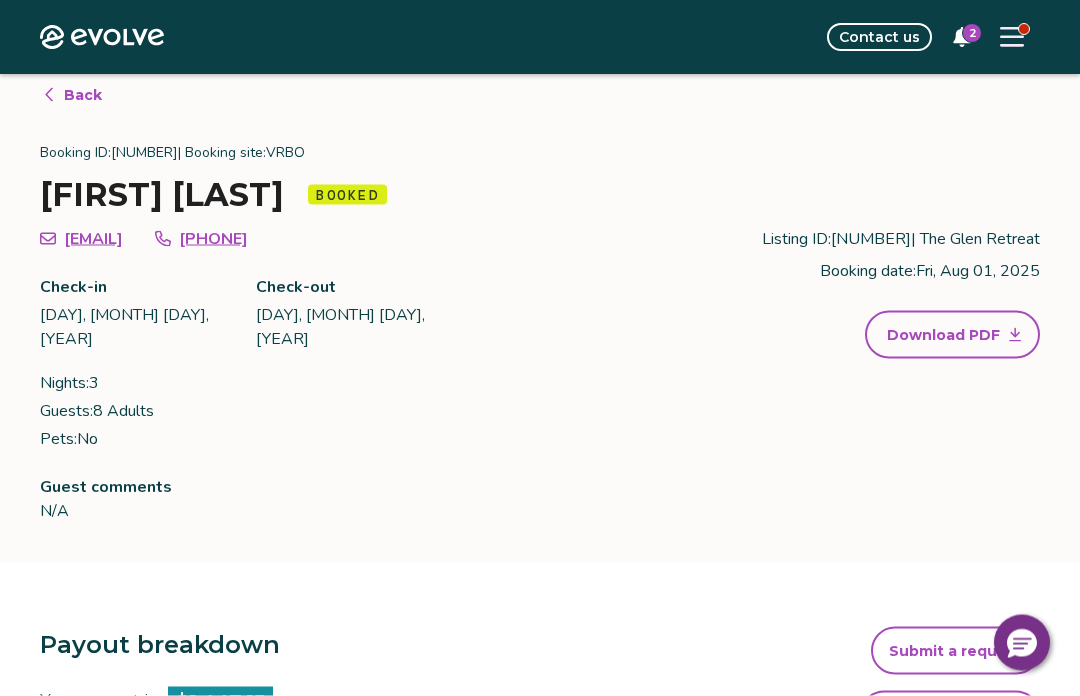 click on "Back" at bounding box center (72, 95) 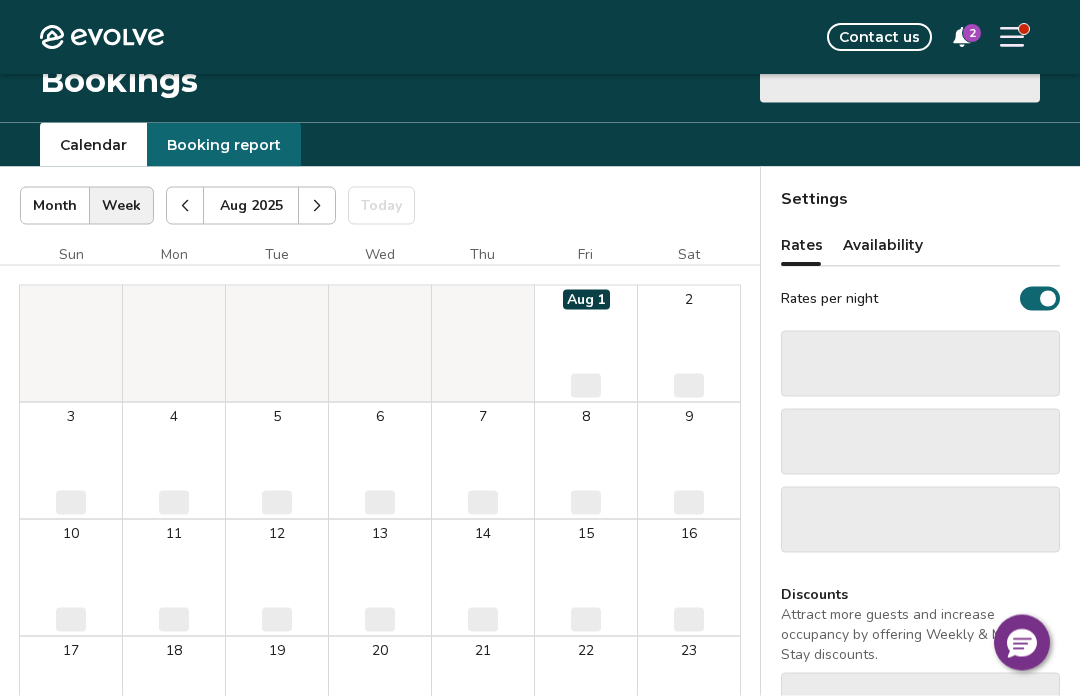scroll, scrollTop: 16, scrollLeft: 0, axis: vertical 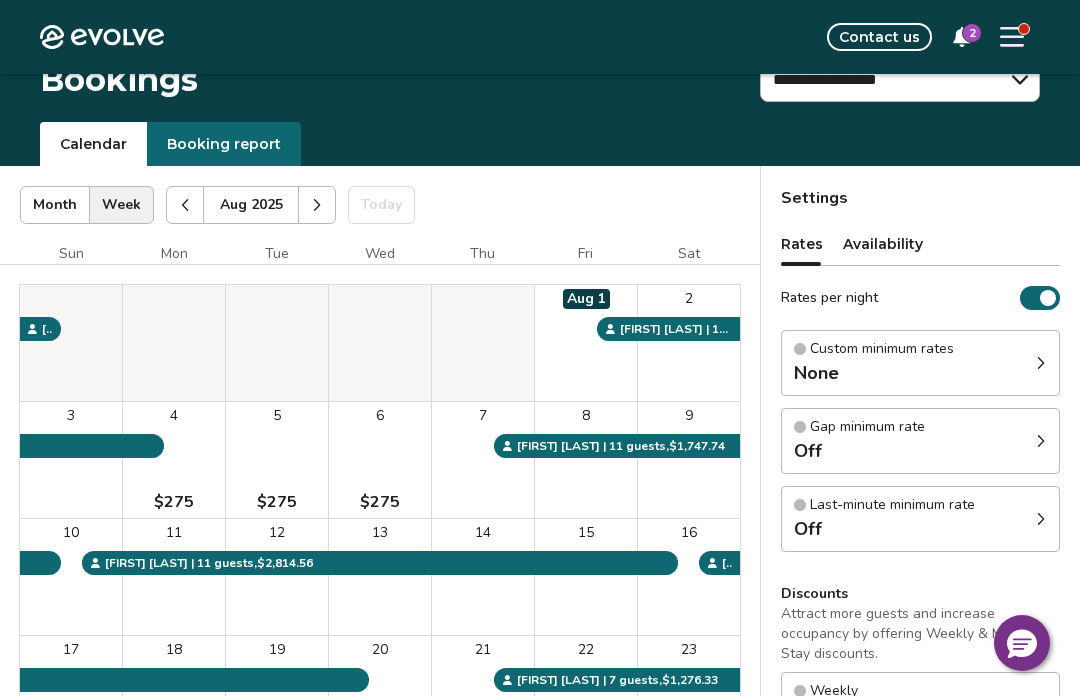 click 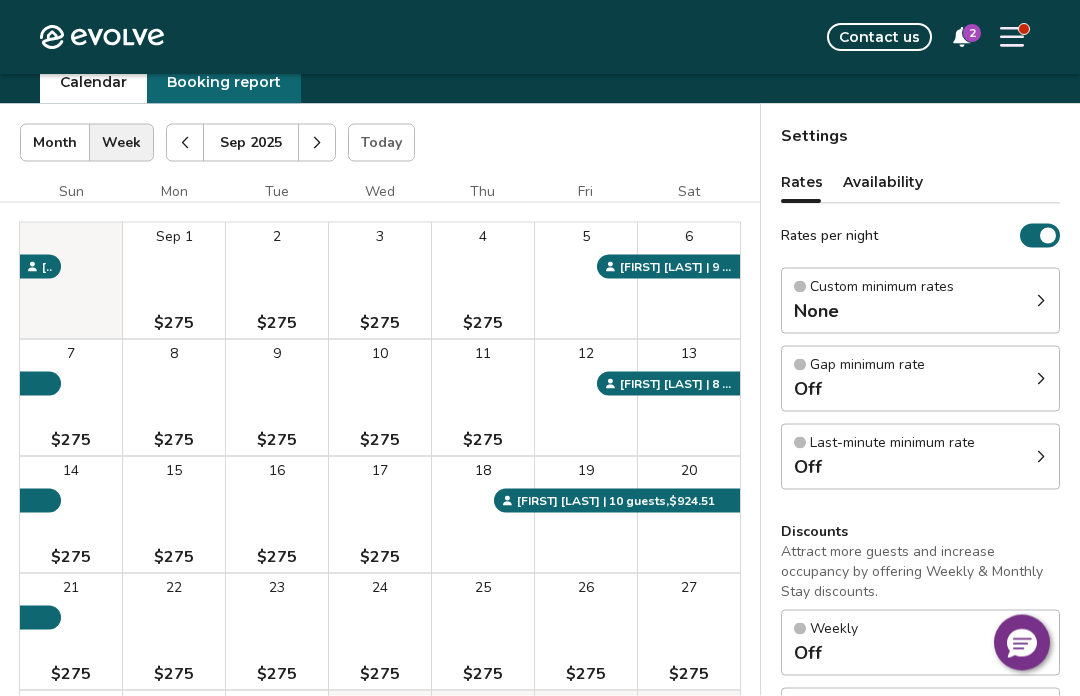 scroll, scrollTop: 88, scrollLeft: 0, axis: vertical 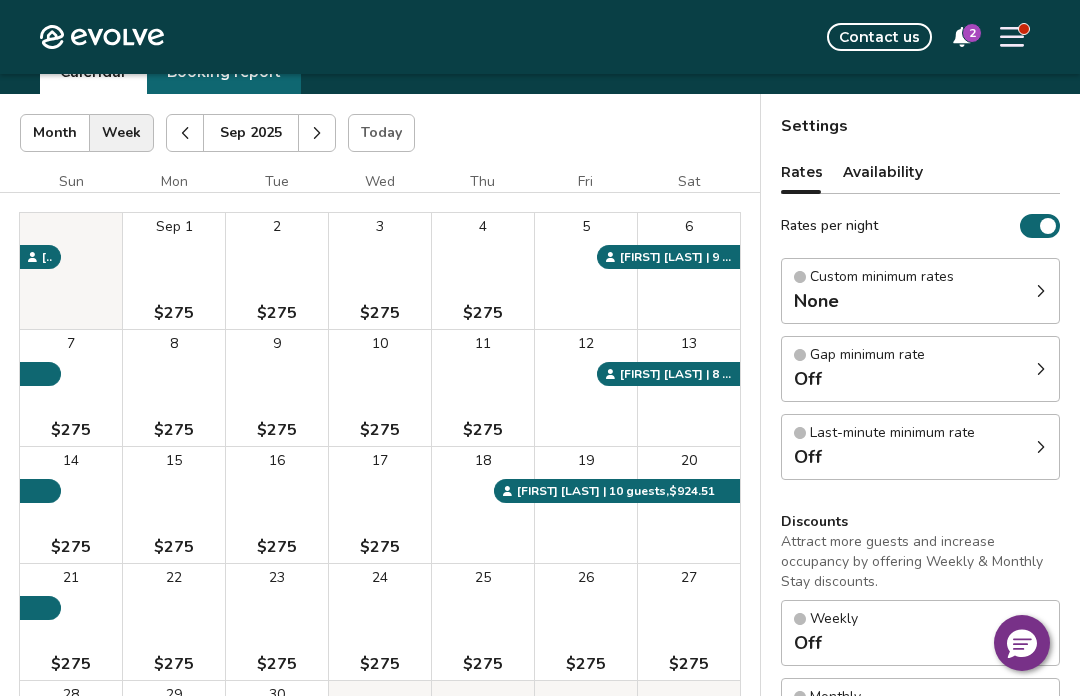click 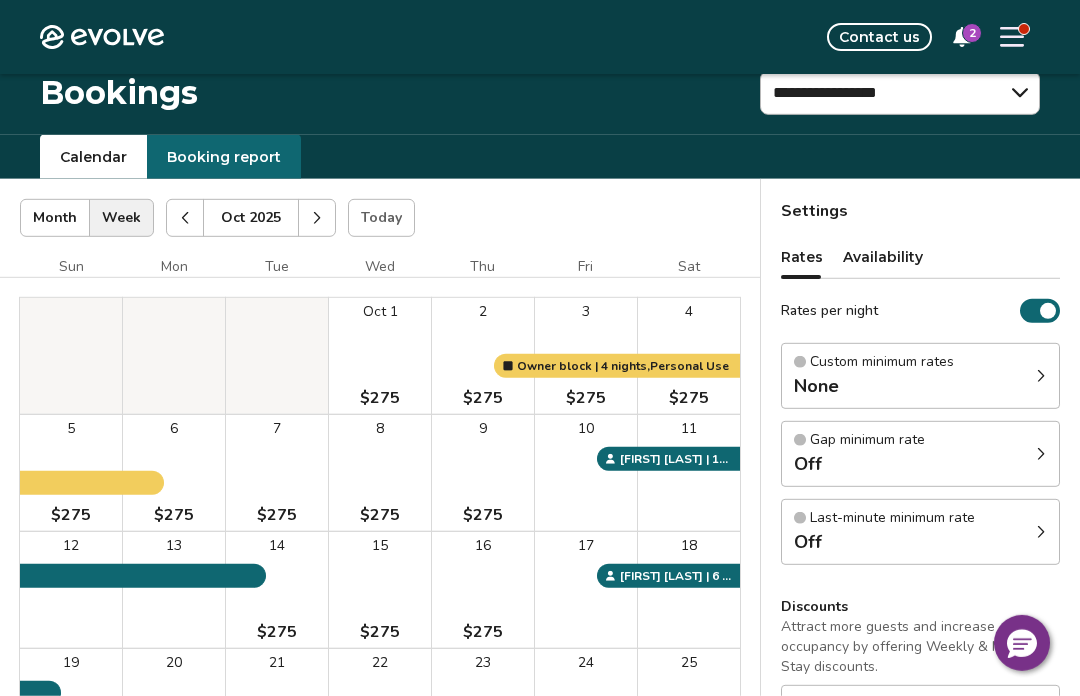 scroll, scrollTop: 30, scrollLeft: 0, axis: vertical 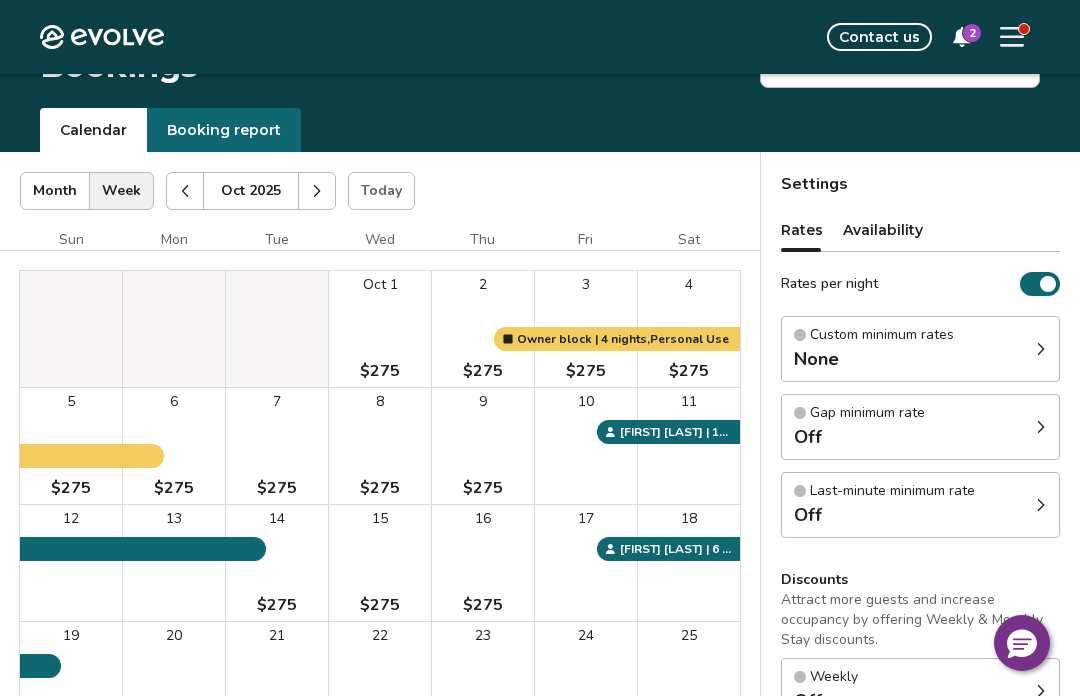 click at bounding box center (185, 191) 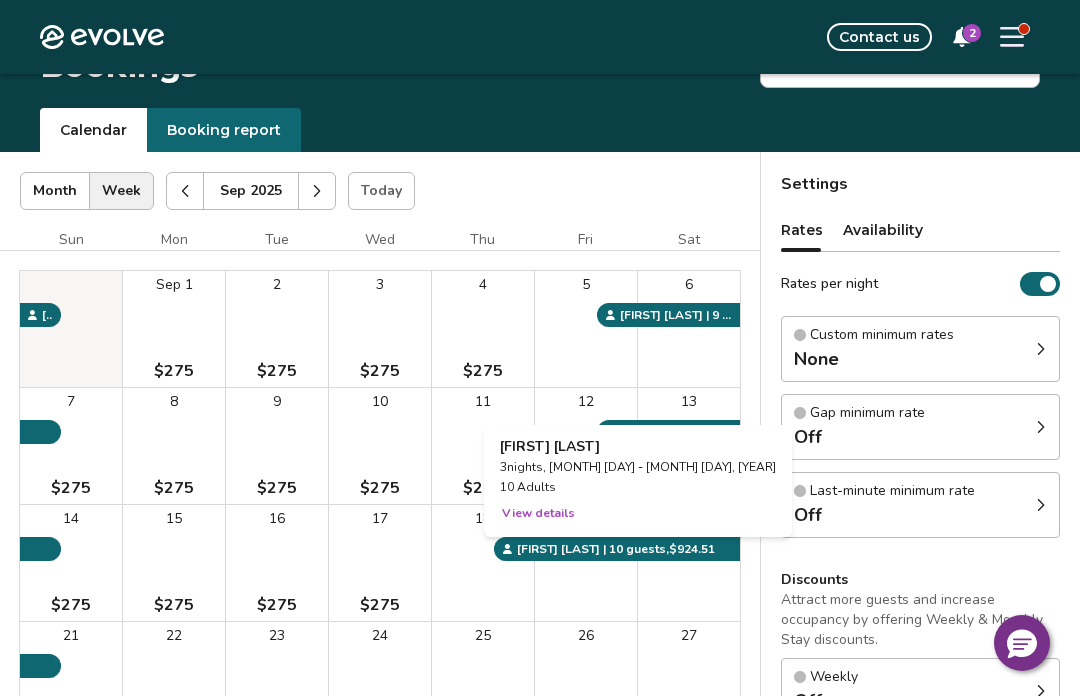 click on "View details" at bounding box center (538, 513) 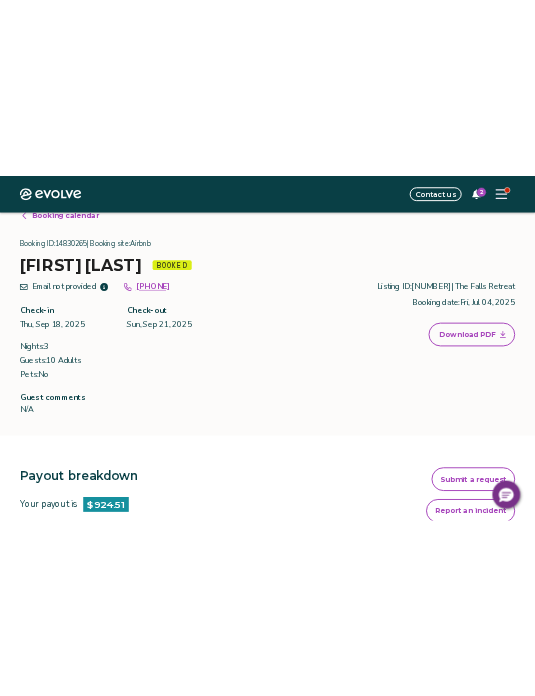scroll, scrollTop: 0, scrollLeft: 0, axis: both 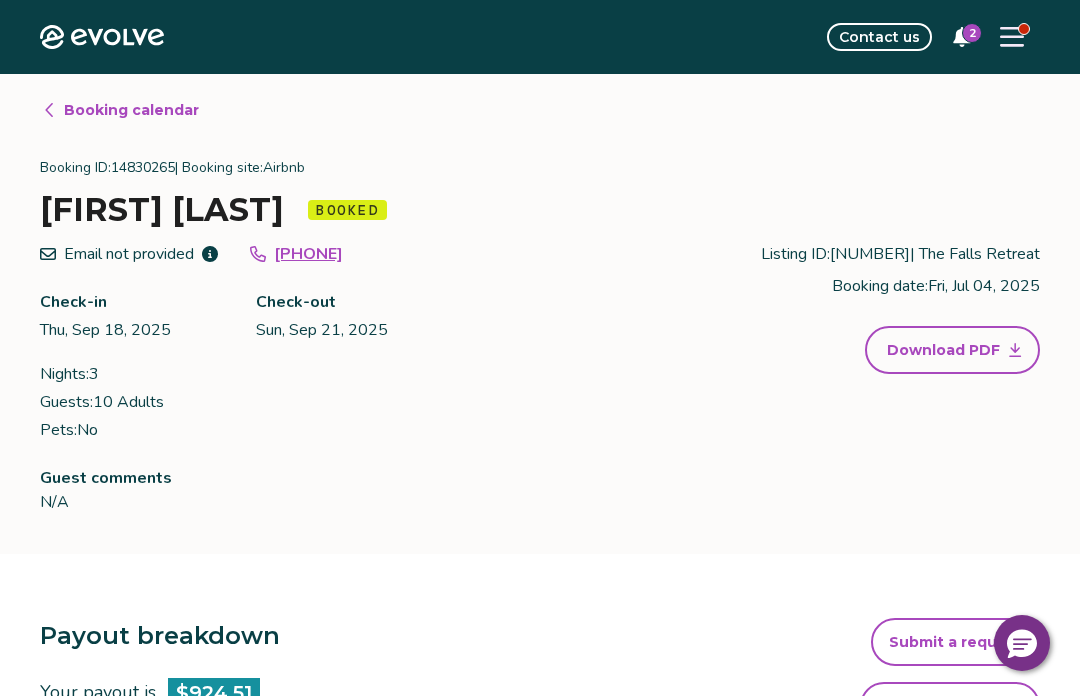 click on "2" at bounding box center (972, 33) 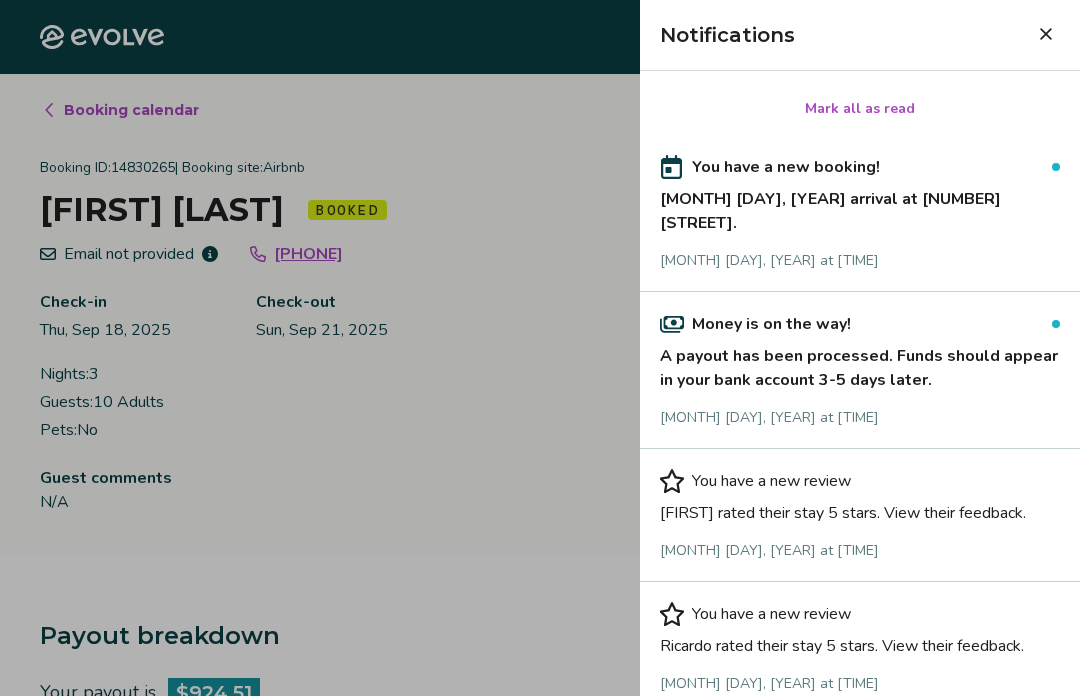 click on "Mark all as read" at bounding box center [860, 109] 